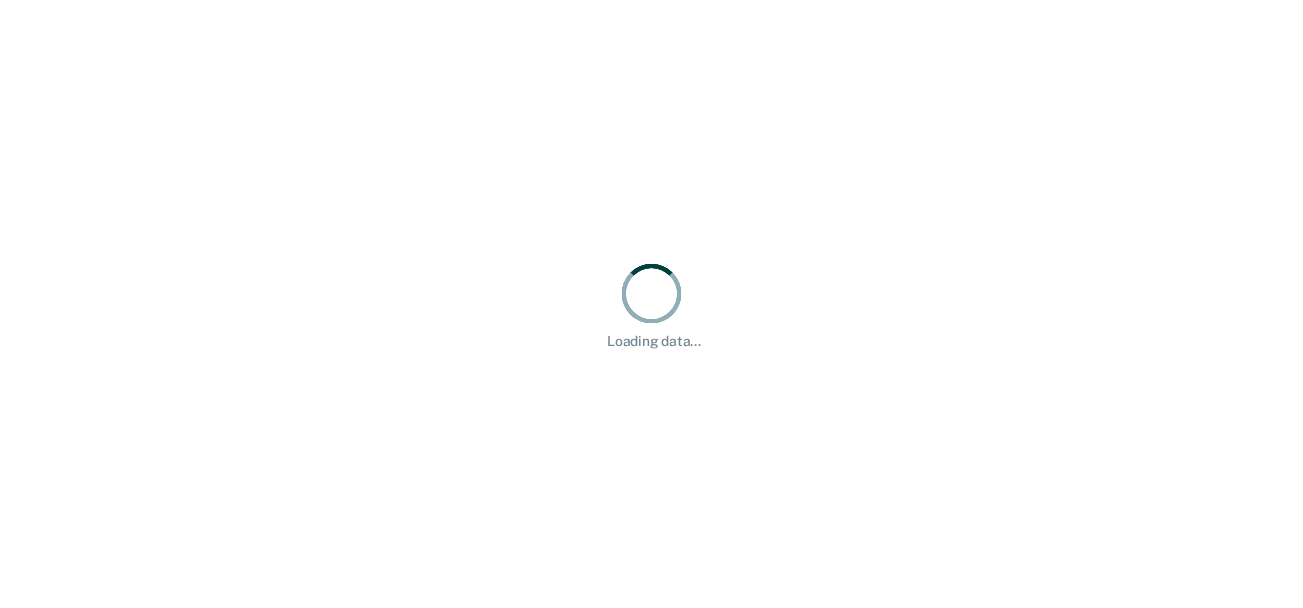 scroll, scrollTop: 0, scrollLeft: 0, axis: both 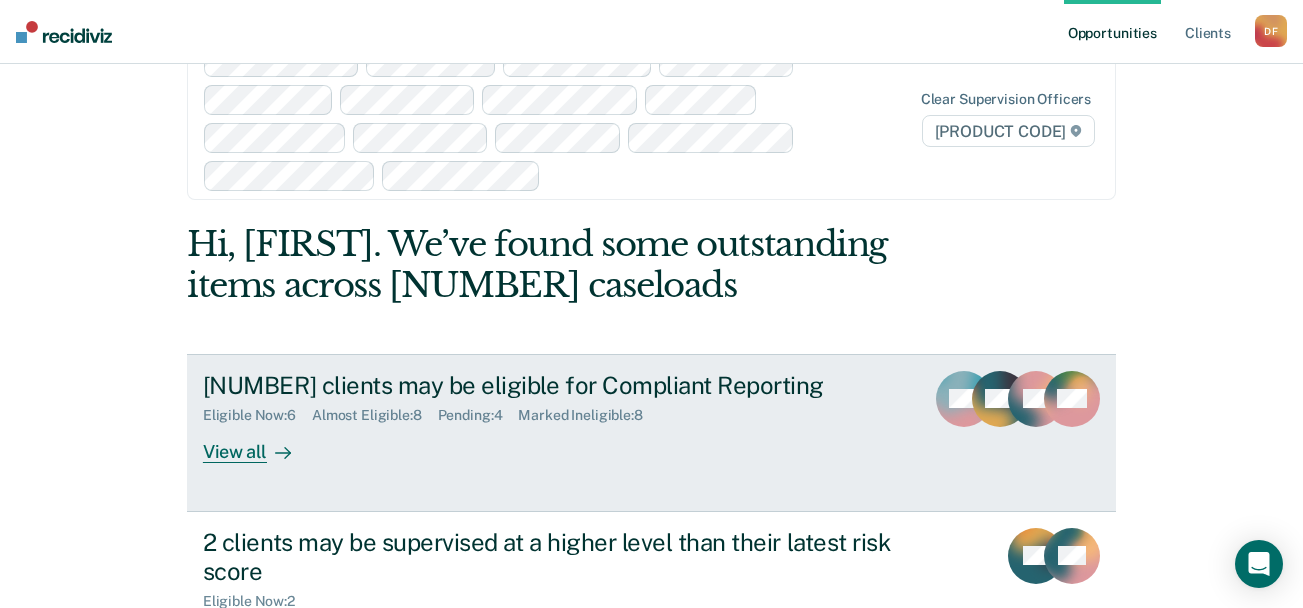 click on "View all" at bounding box center (259, 443) 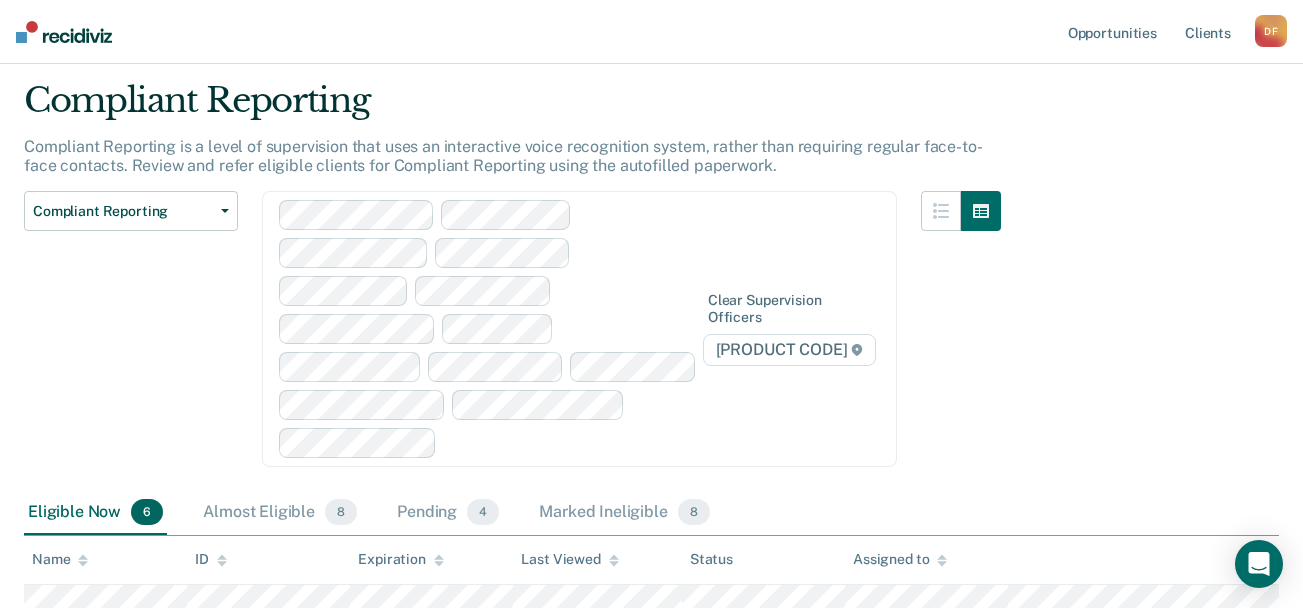 scroll, scrollTop: 0, scrollLeft: 0, axis: both 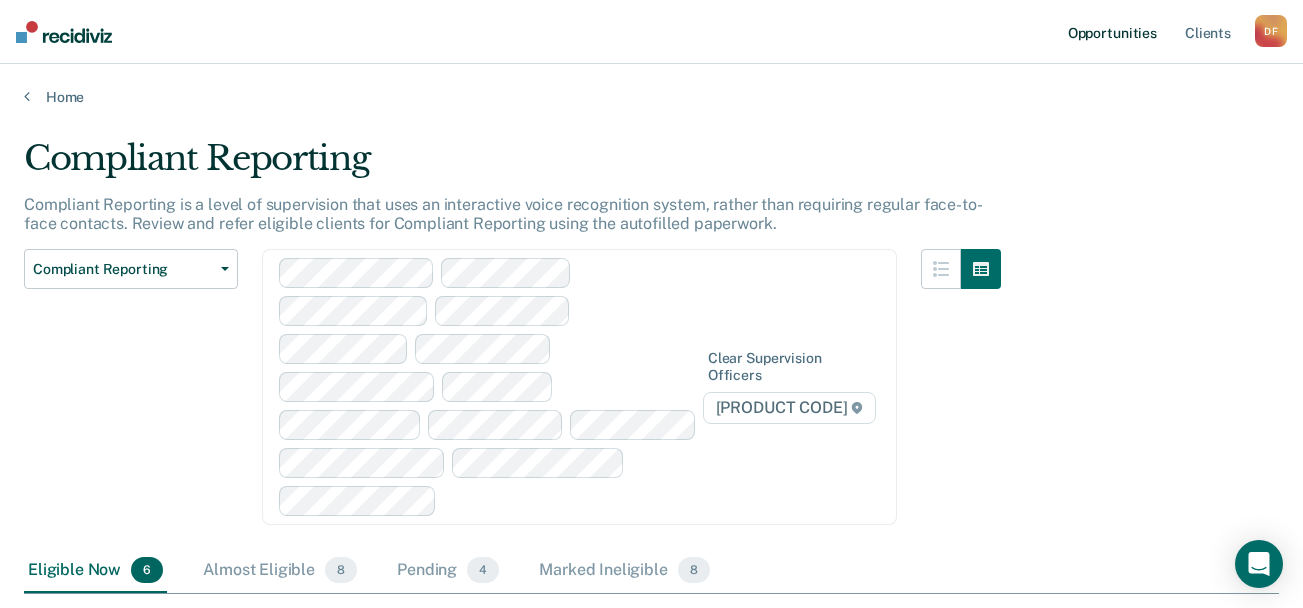 click on "Opportunities" at bounding box center [1112, 32] 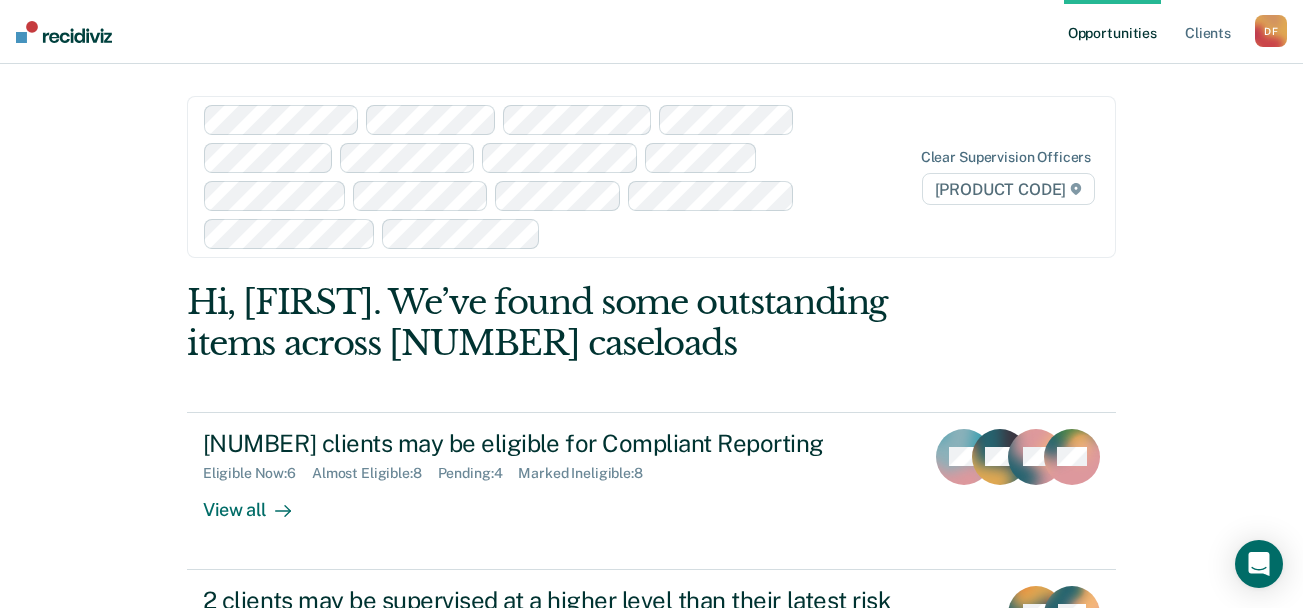 click on "[INITIALS]" at bounding box center (1271, 31) 